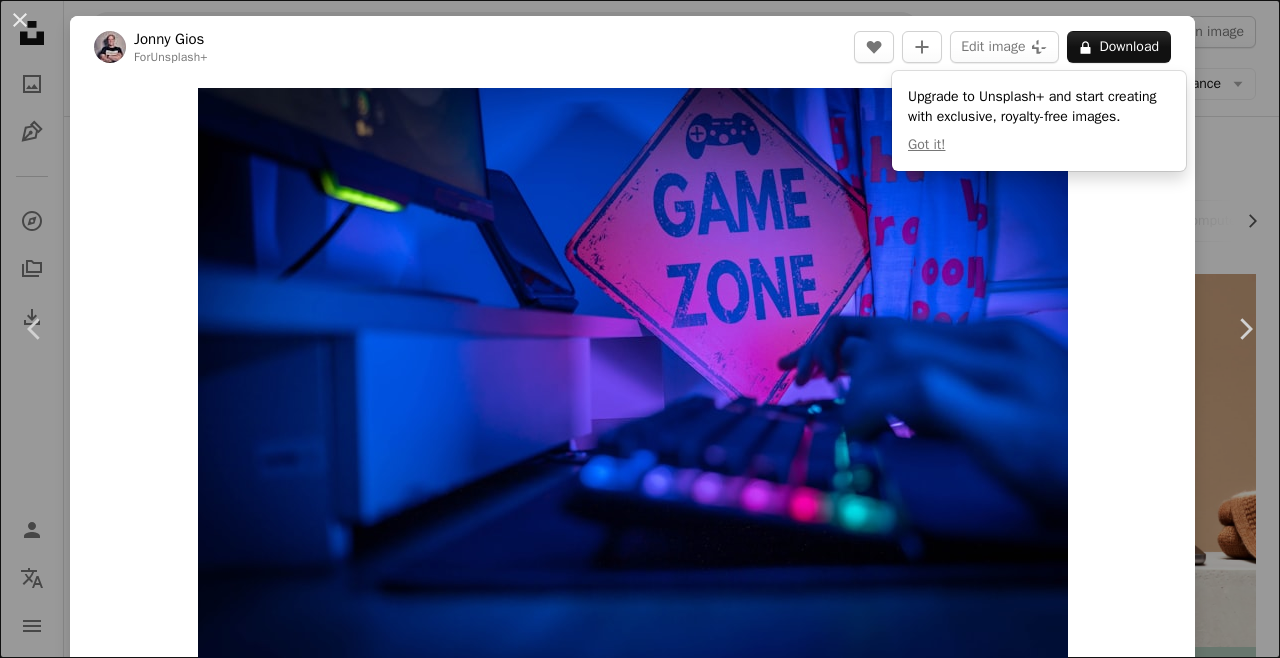 scroll, scrollTop: 2165, scrollLeft: 0, axis: vertical 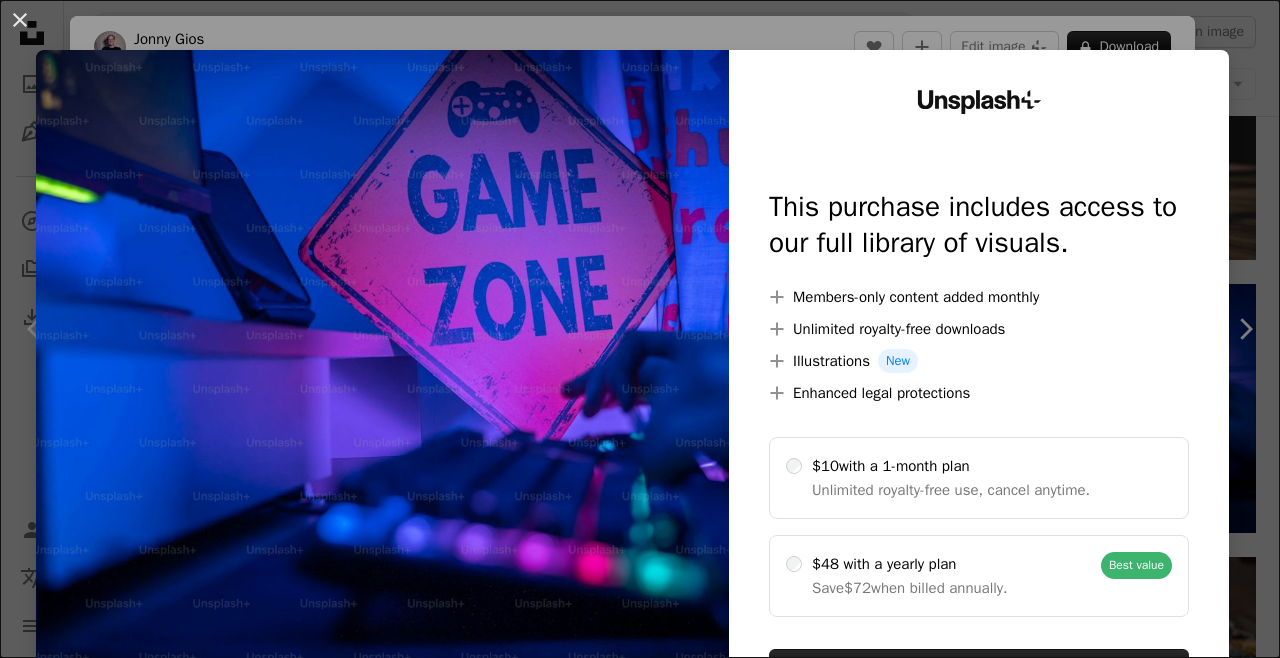 click on "An X shape Unsplash+ This purchase includes access to our full library of visuals. A plus sign Members-only content added monthly A plus sign Unlimited royalty-free downloads A plus sign Illustrations  New A plus sign Enhanced legal protections $10  with a 1-month plan Unlimited royalty-free use, cancel anytime. $48   with a yearly plan Save  $72  when billed annually. Best value Continue with purchase Taxes where applicable. Renews automatically. Cancel anytime." at bounding box center (640, 329) 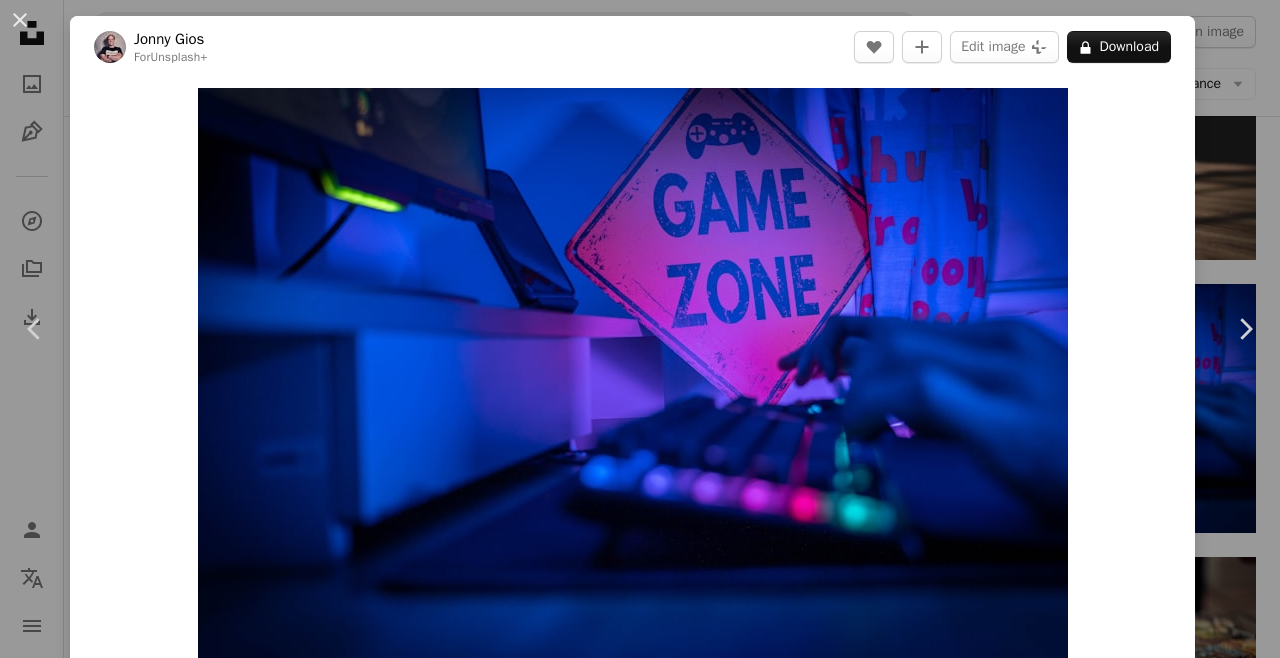 click on "An X shape" at bounding box center [20, 20] 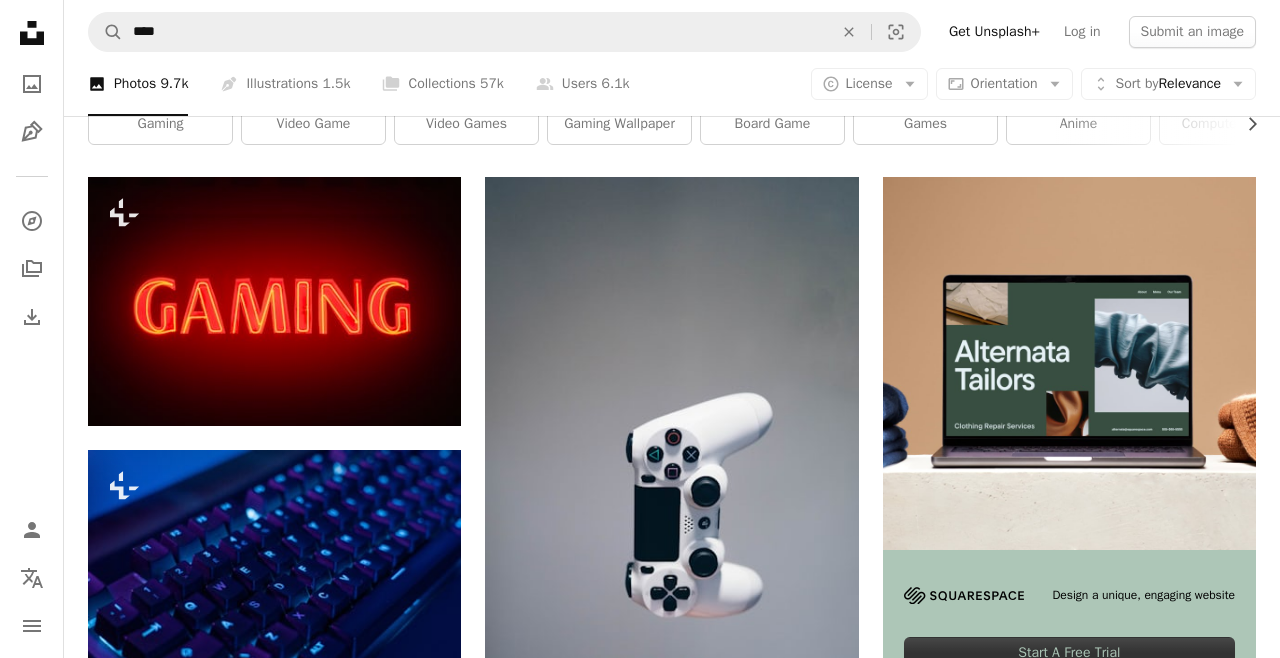 scroll, scrollTop: 0, scrollLeft: 0, axis: both 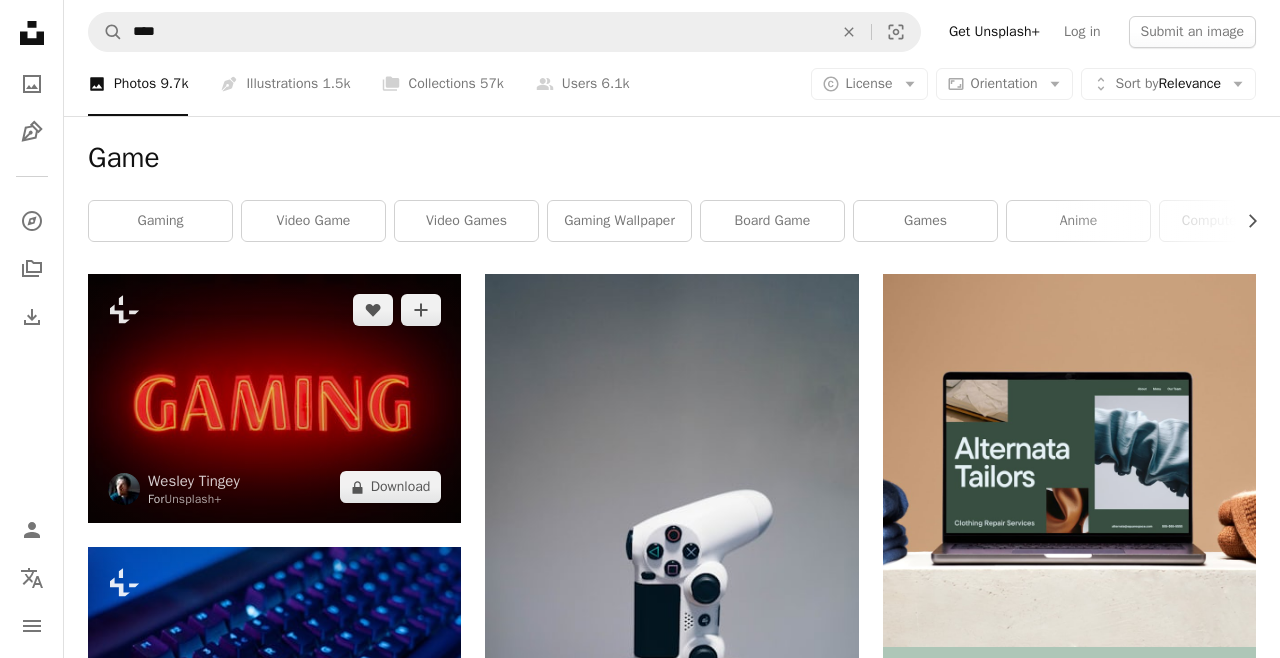 click at bounding box center [274, 398] 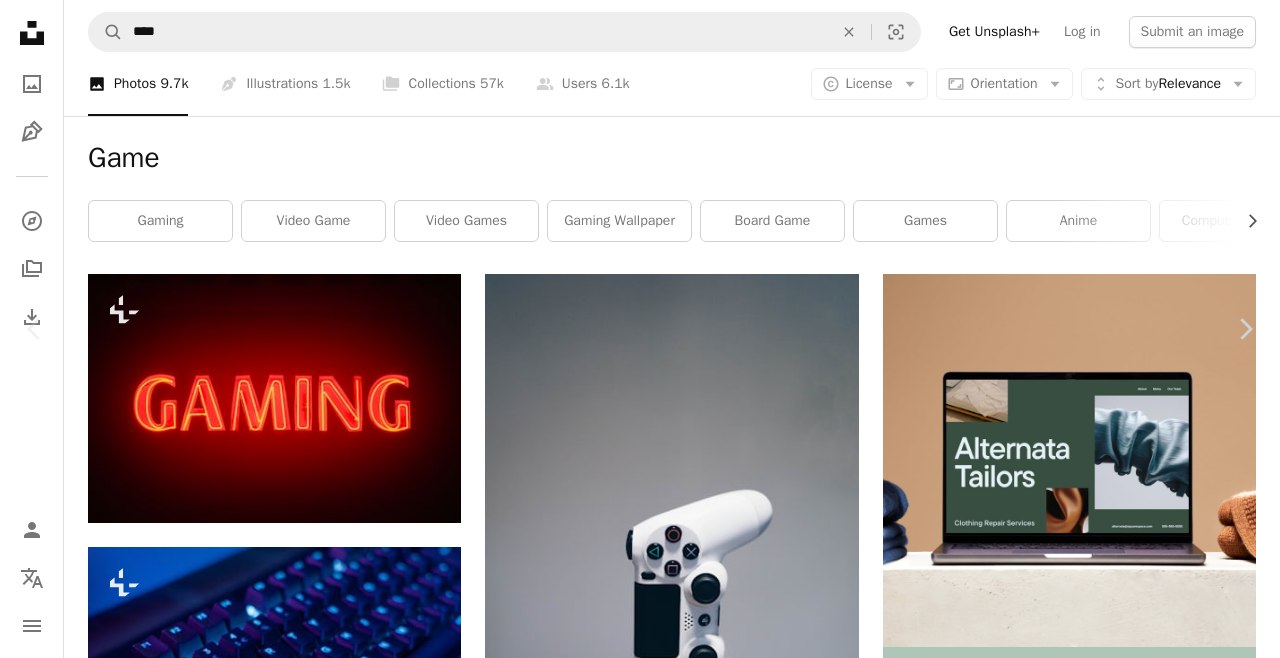 click on "A lock   Download" at bounding box center (1119, 6493) 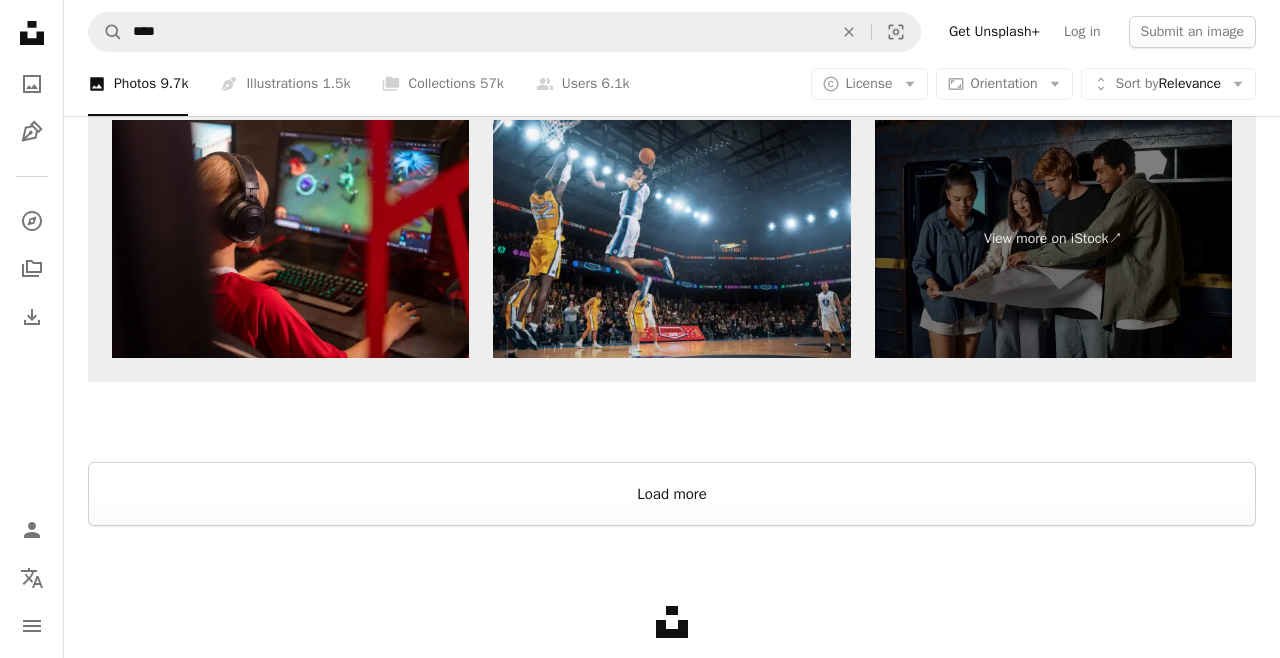 click on "Load more" at bounding box center [672, 494] 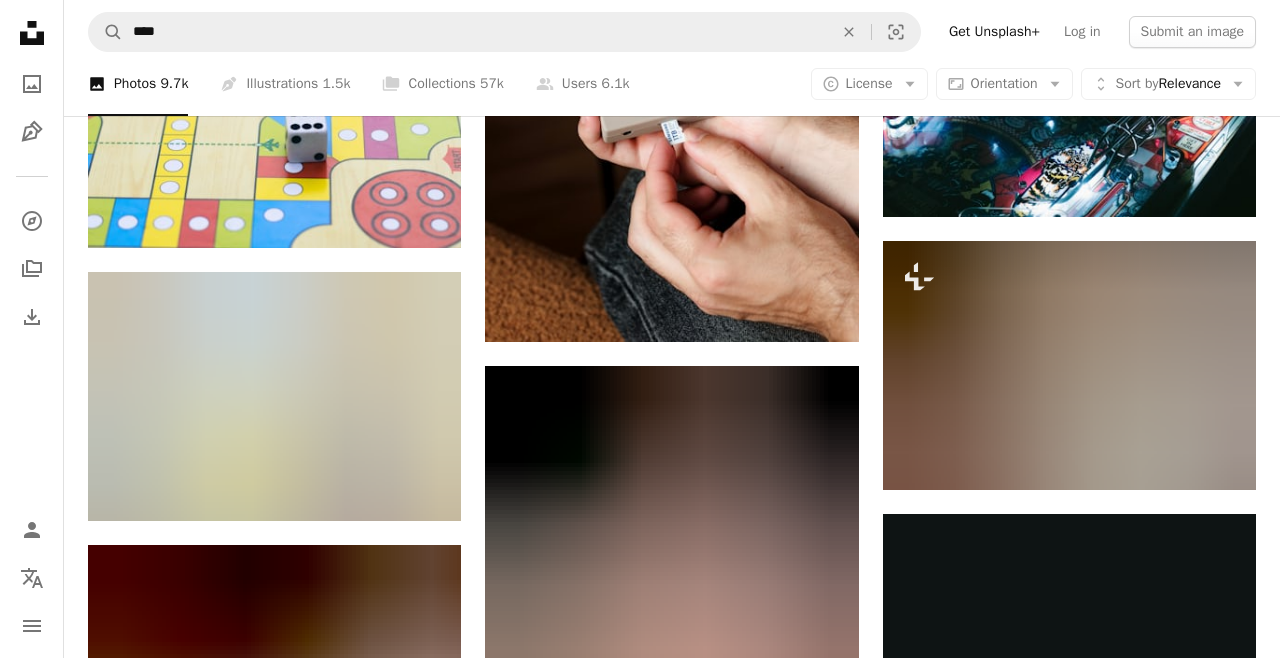 scroll, scrollTop: 16686, scrollLeft: 0, axis: vertical 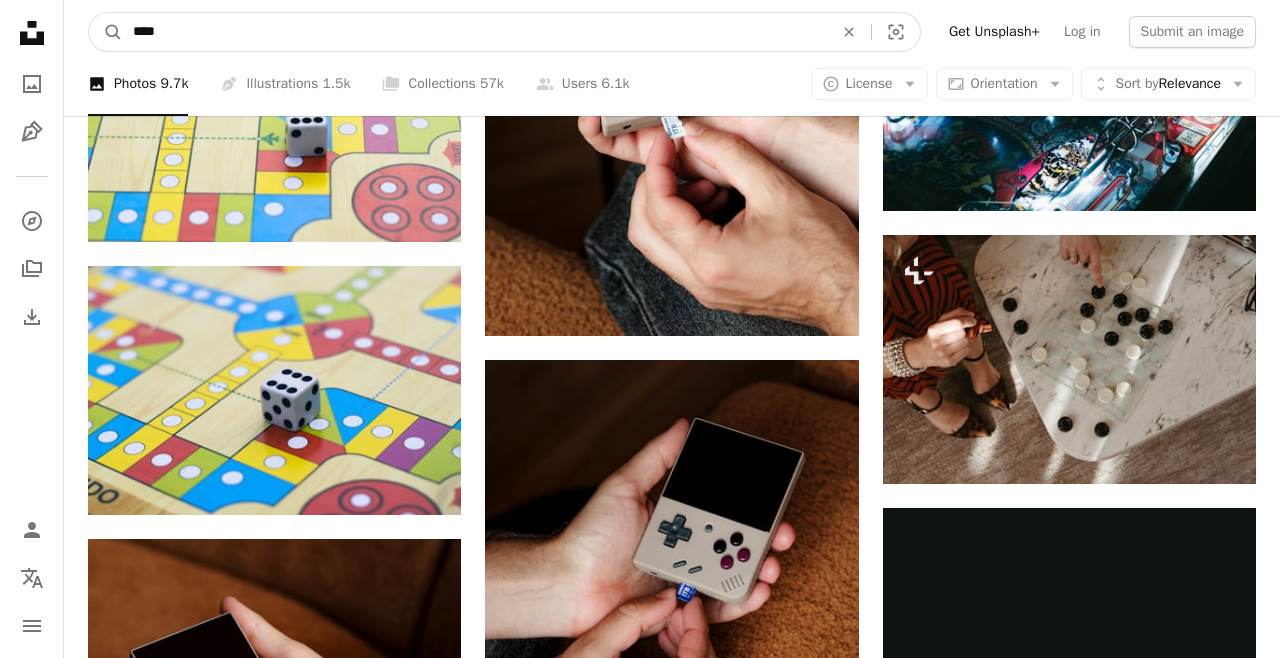 click on "An X shape" 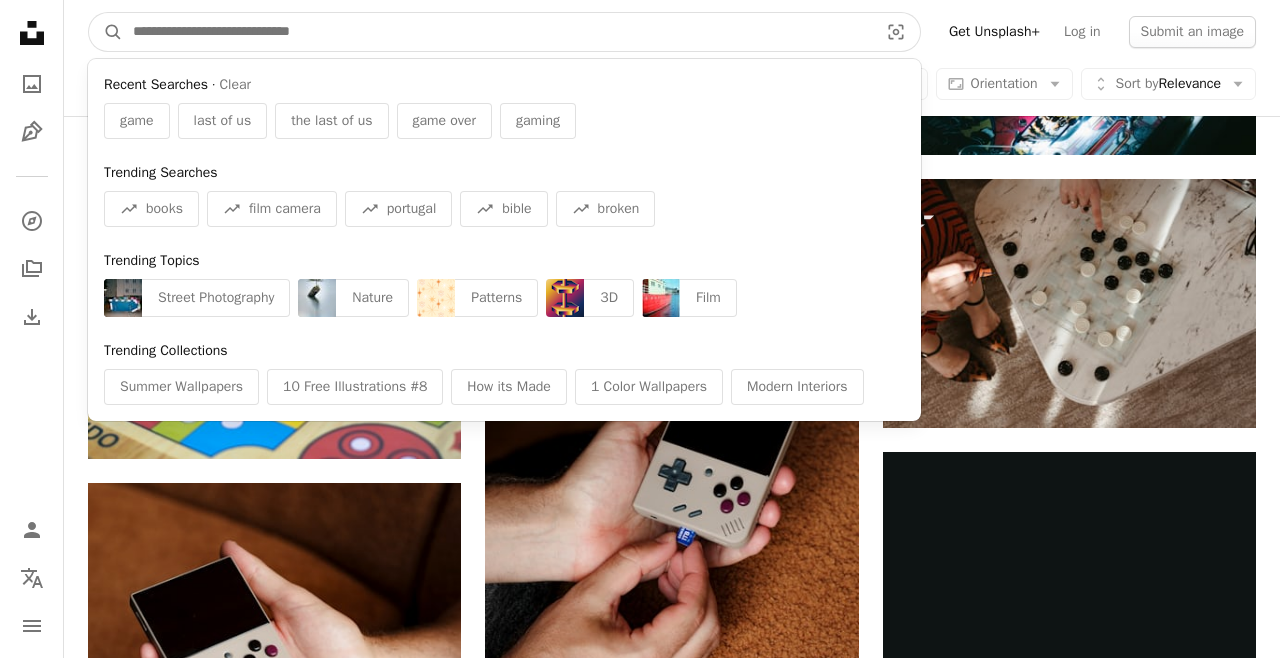 scroll, scrollTop: 16782, scrollLeft: 0, axis: vertical 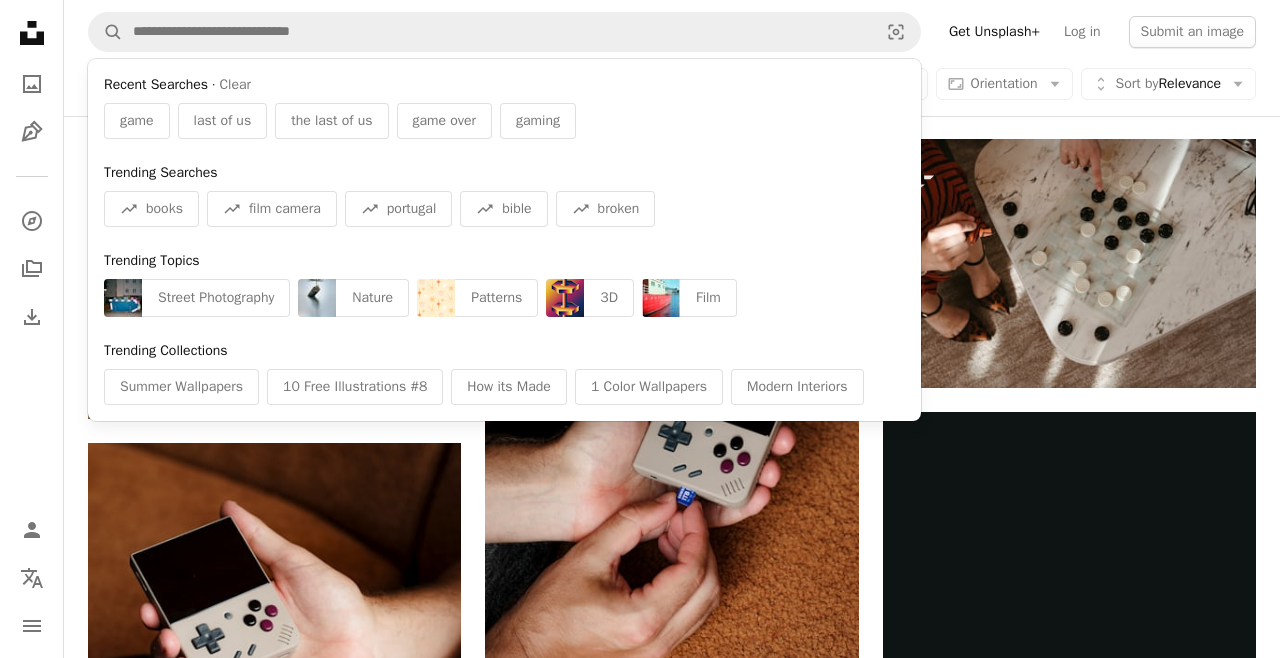 click on "game over" at bounding box center (444, 121) 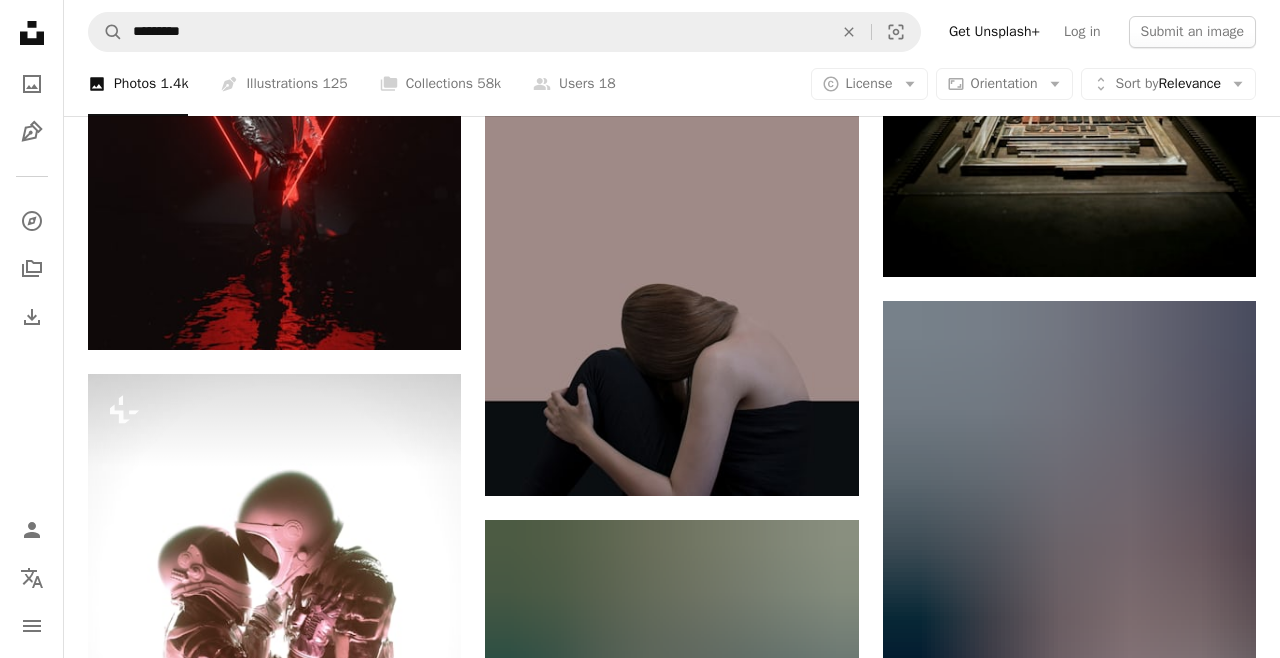 scroll, scrollTop: 0, scrollLeft: 0, axis: both 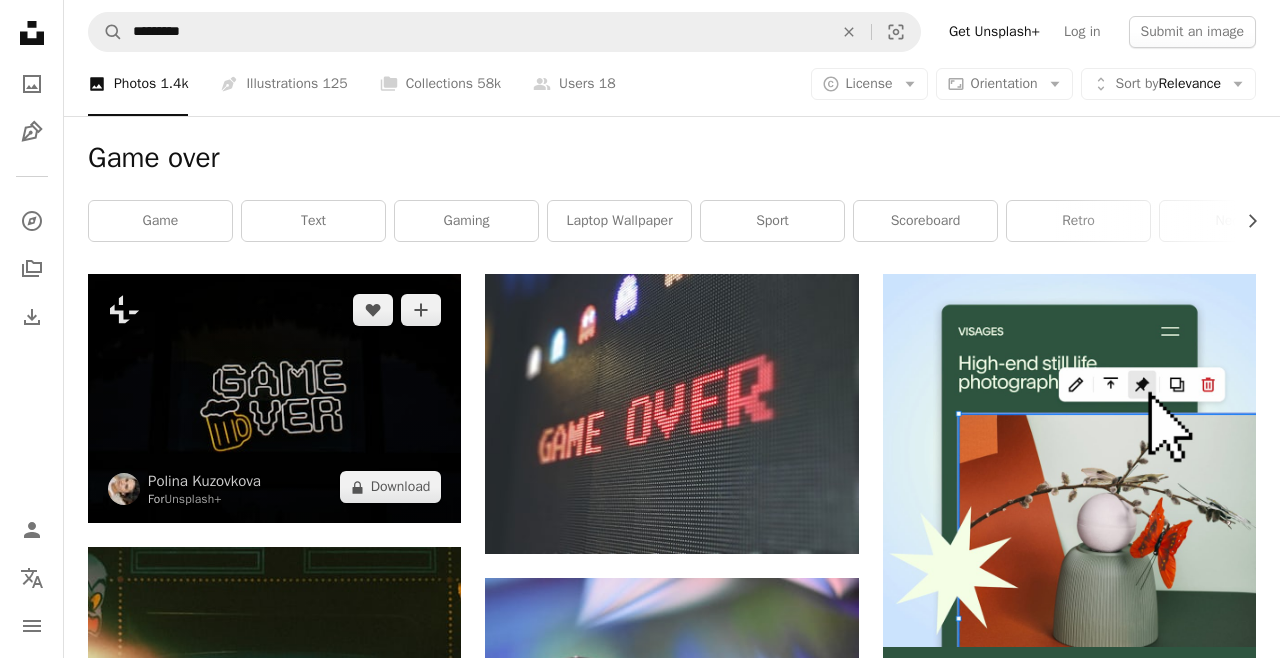 click at bounding box center [274, 398] 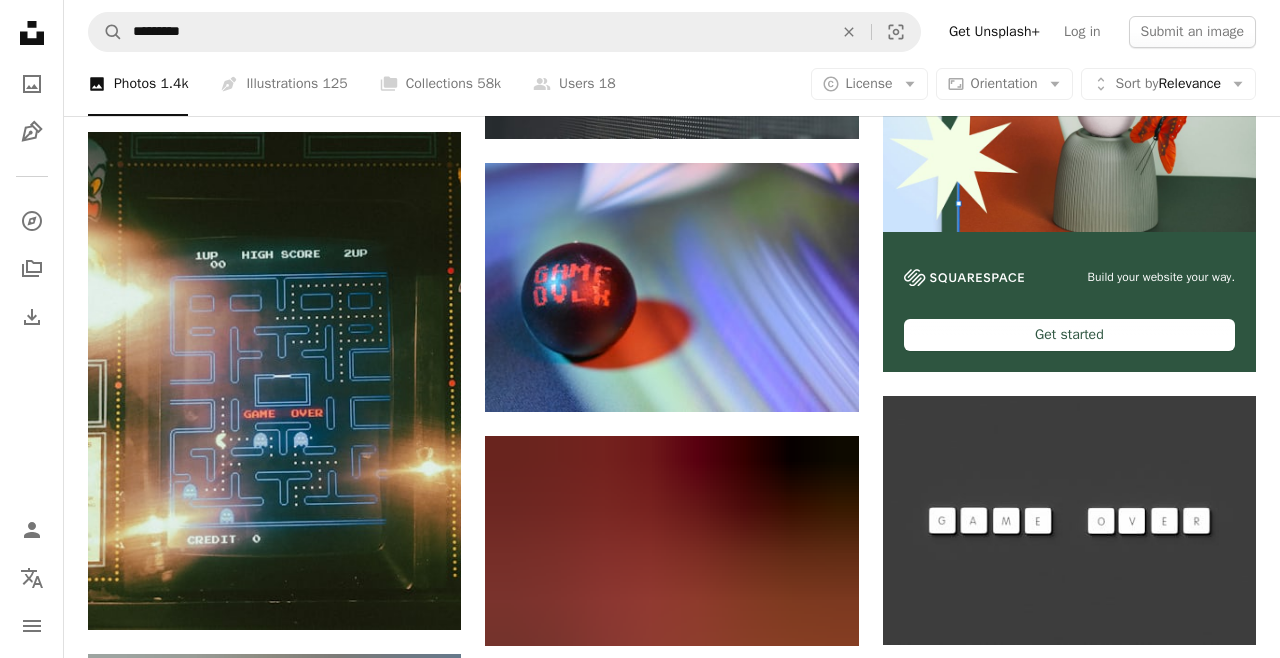 scroll, scrollTop: 471, scrollLeft: 0, axis: vertical 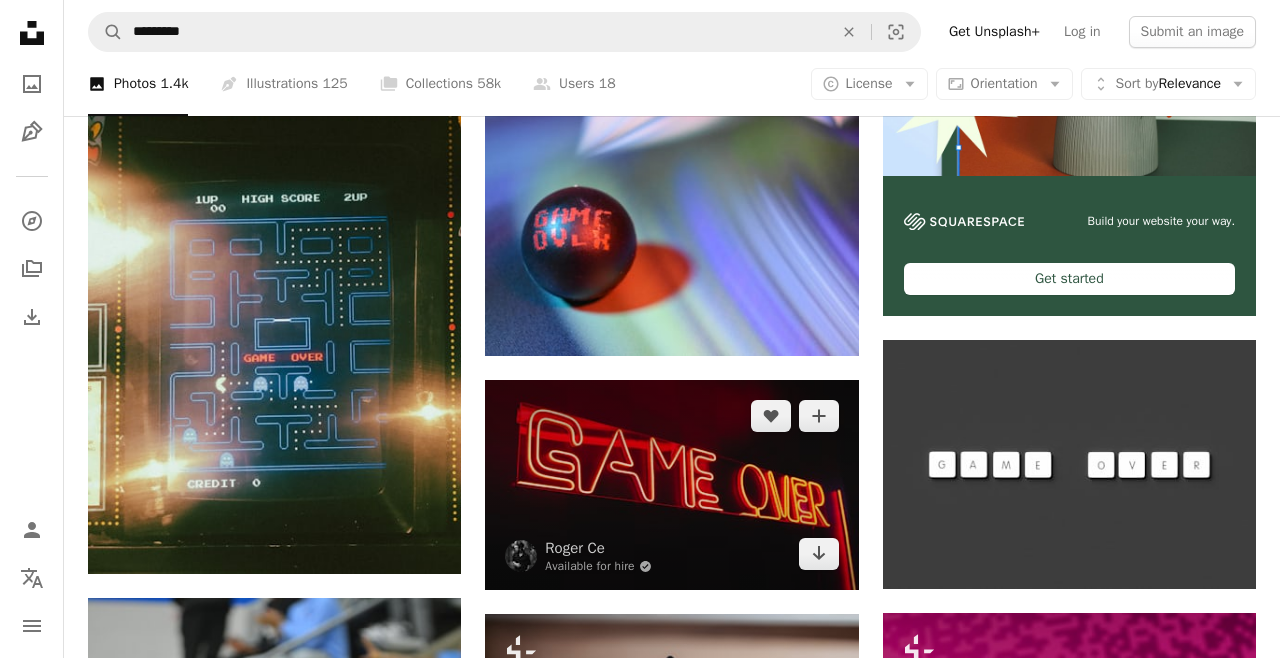 click at bounding box center [671, 485] 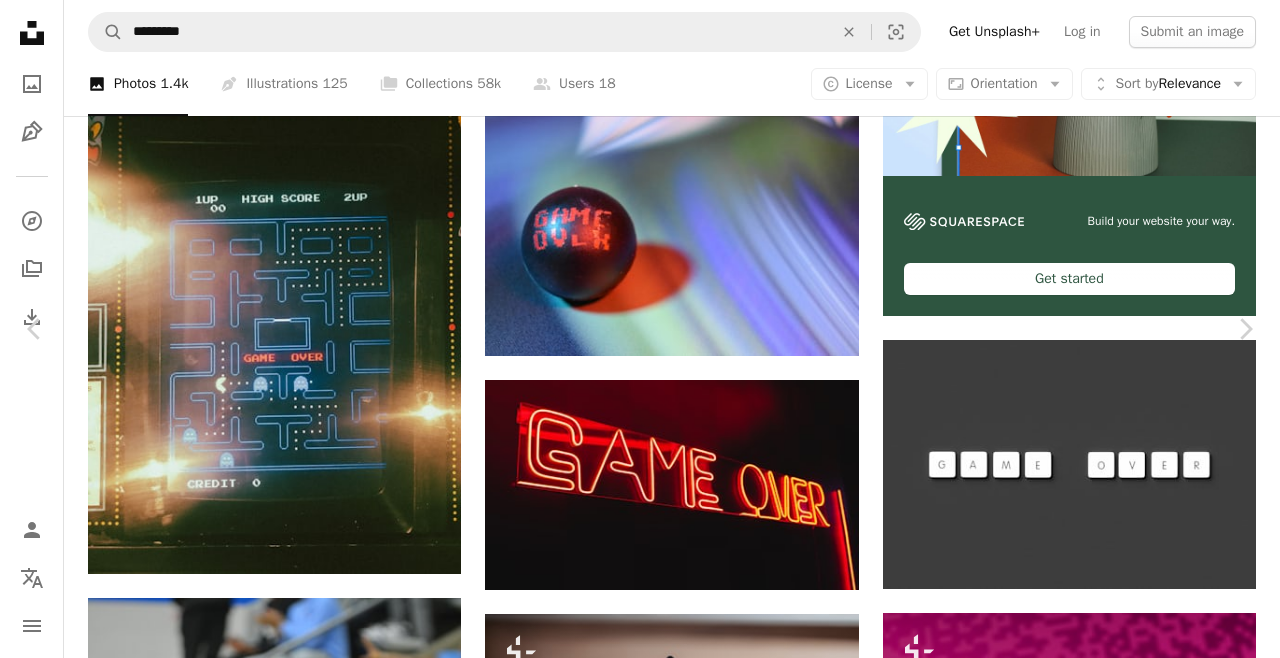 scroll, scrollTop: 507, scrollLeft: 0, axis: vertical 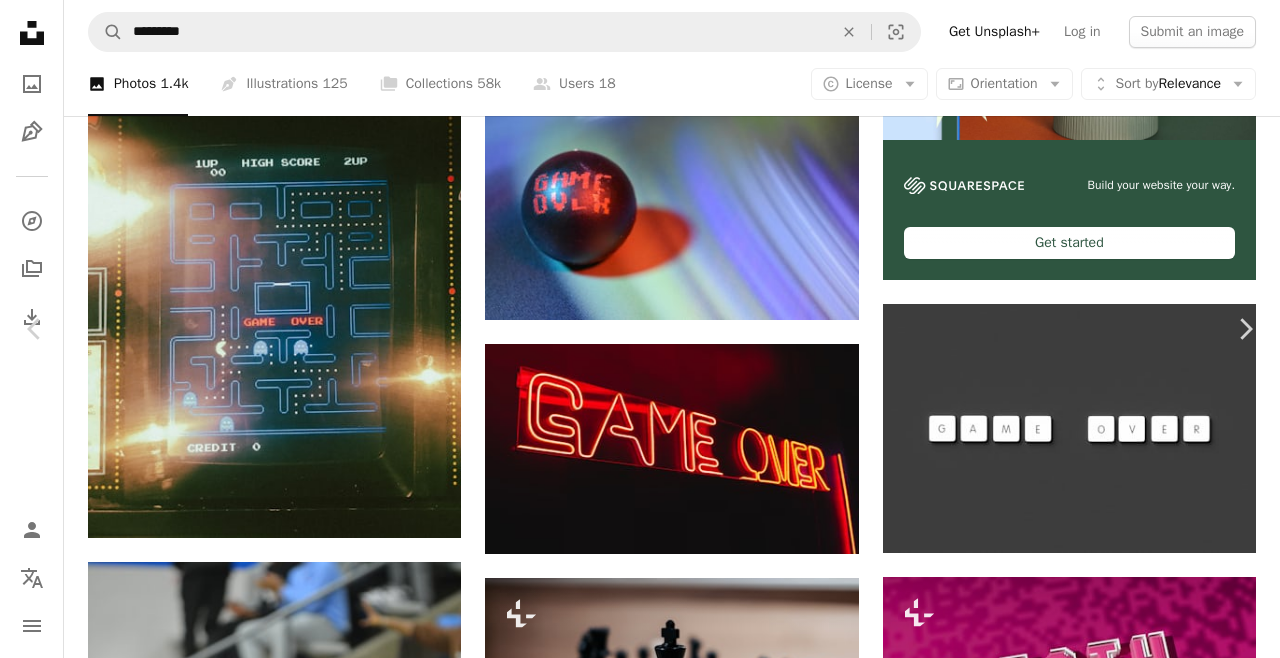 click on "Download free" at bounding box center [1081, 27944] 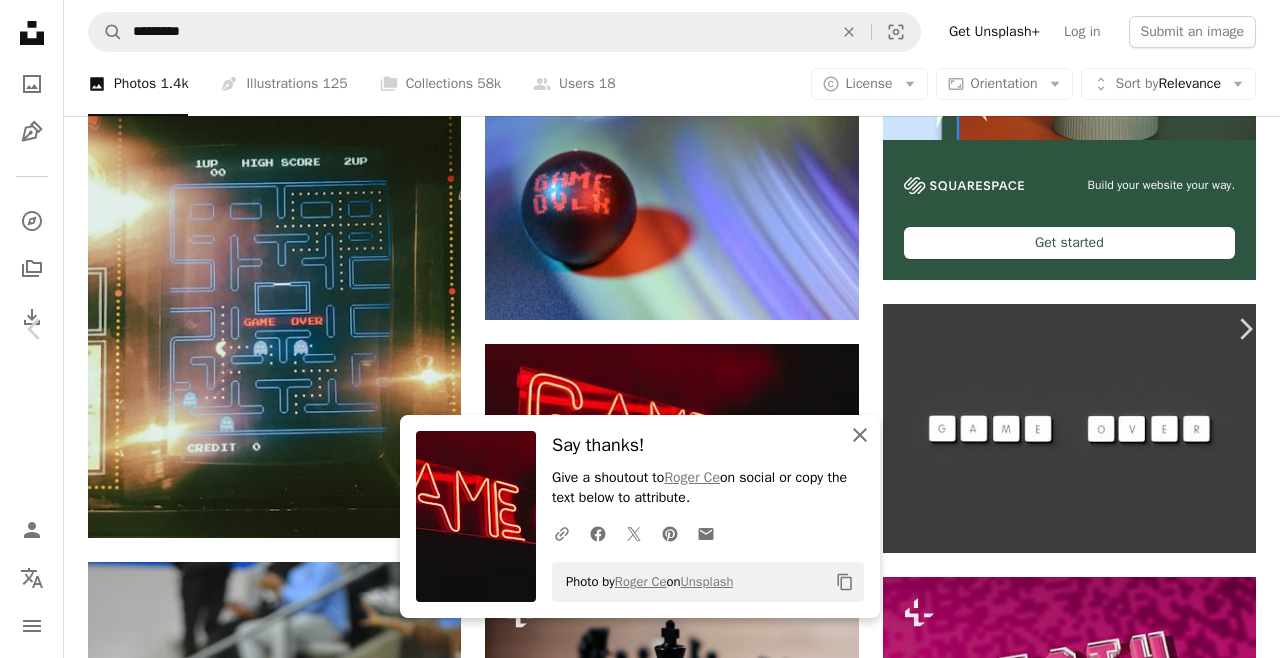 click on "An X shape" 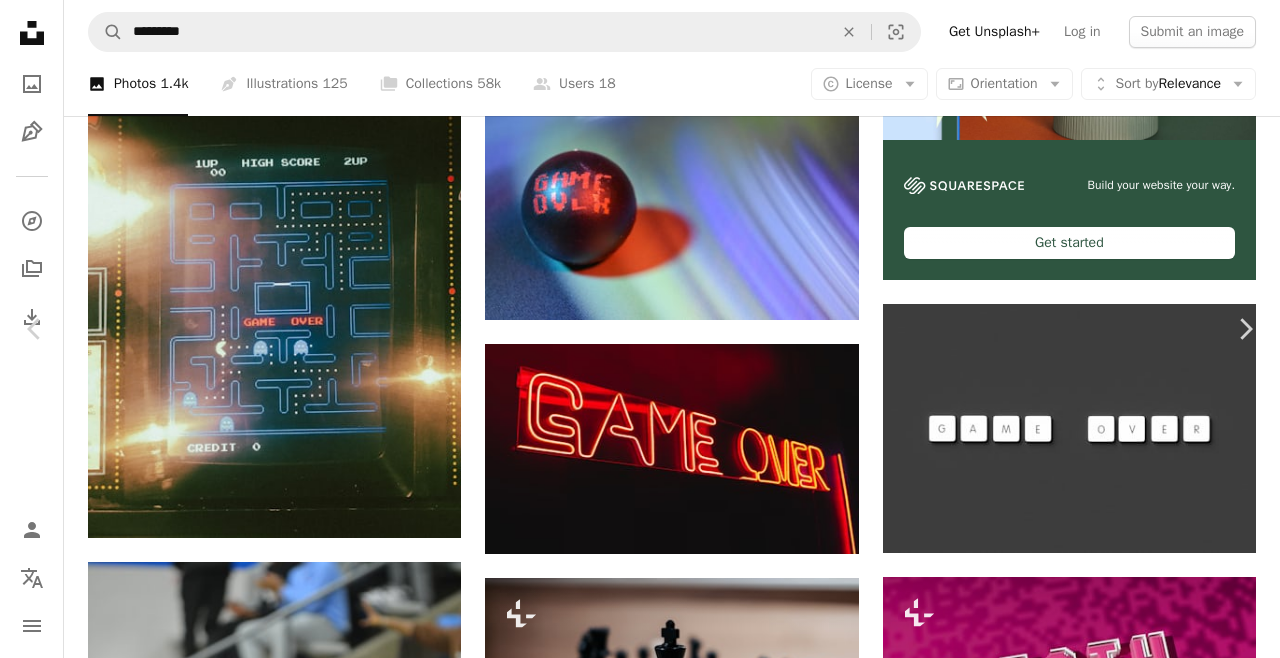 click on "An X shape" at bounding box center (20, 20) 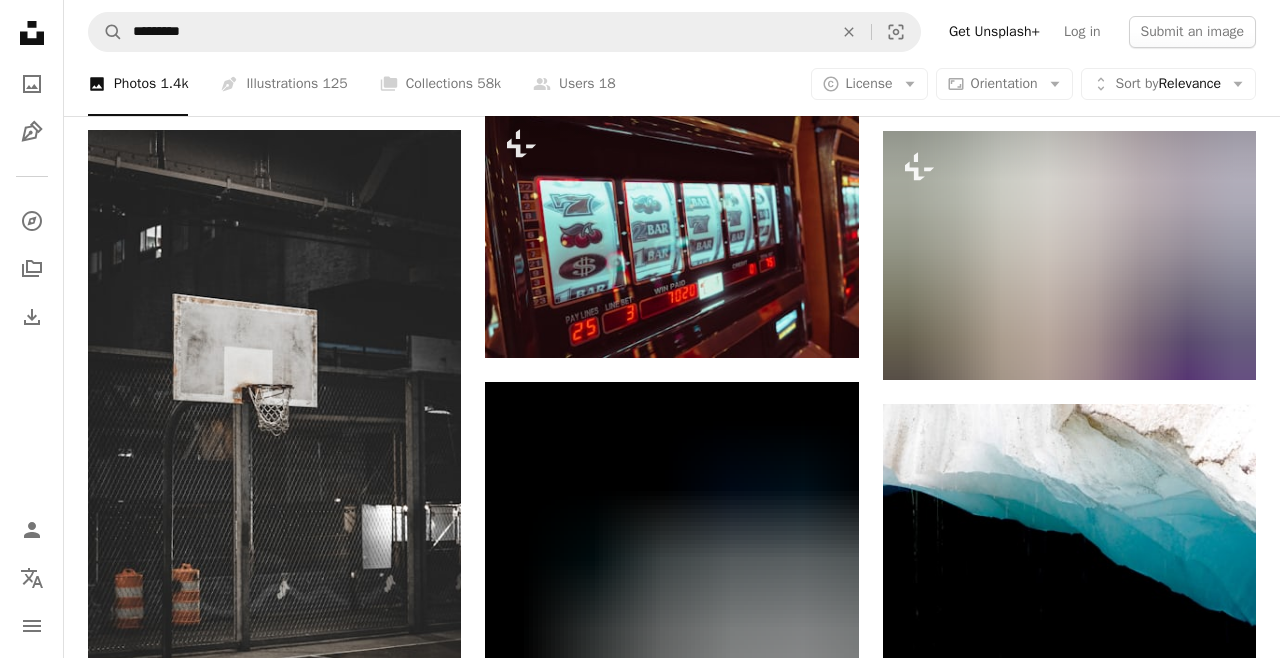 scroll, scrollTop: 1817, scrollLeft: 0, axis: vertical 